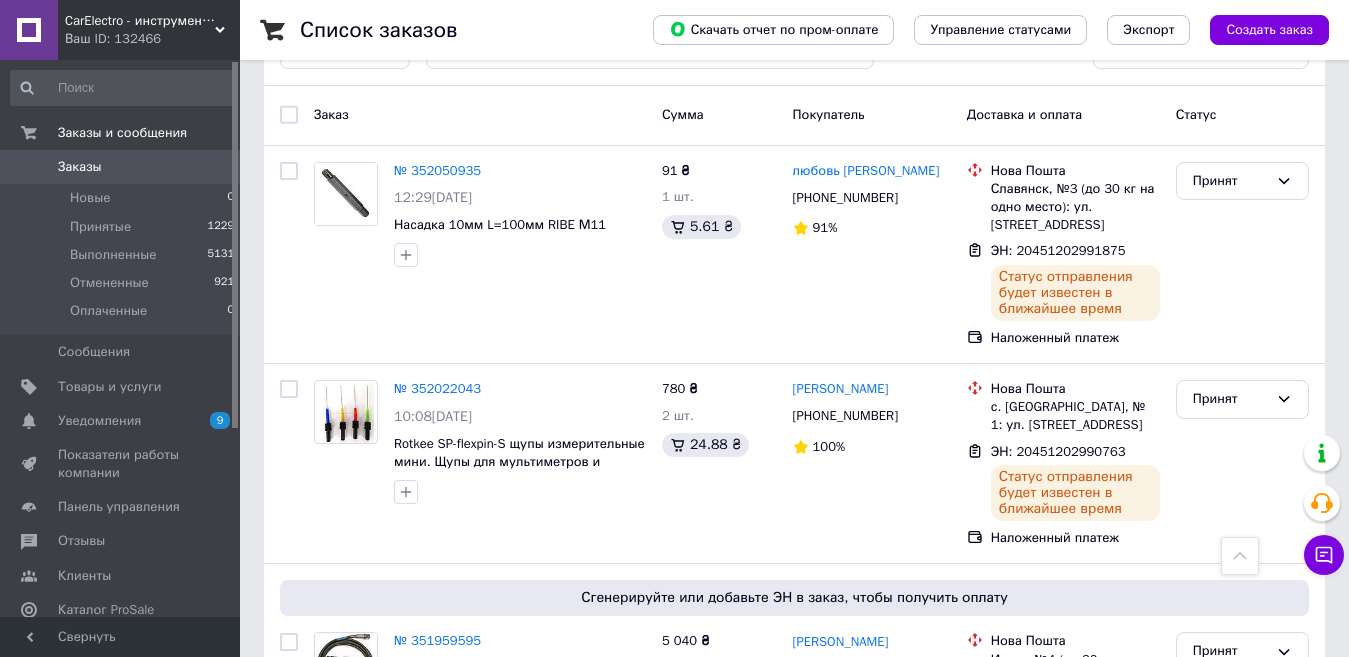 scroll, scrollTop: 0, scrollLeft: 0, axis: both 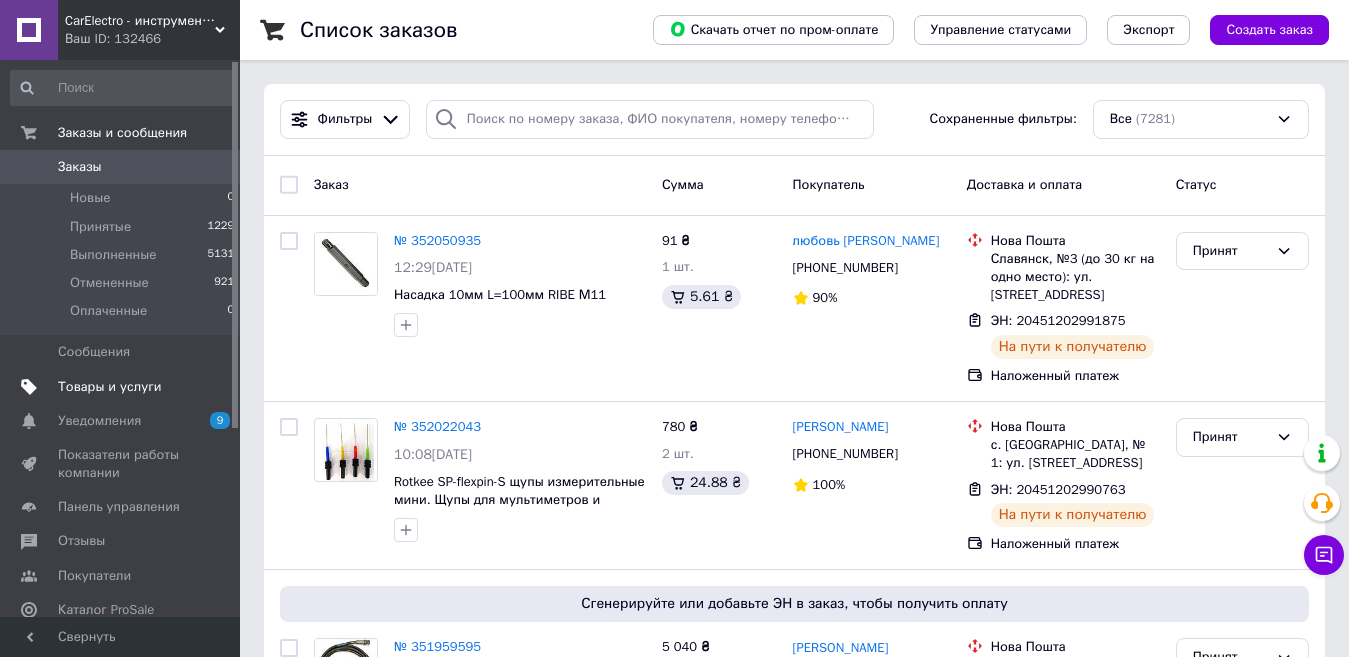 click on "Товары и услуги" at bounding box center [110, 387] 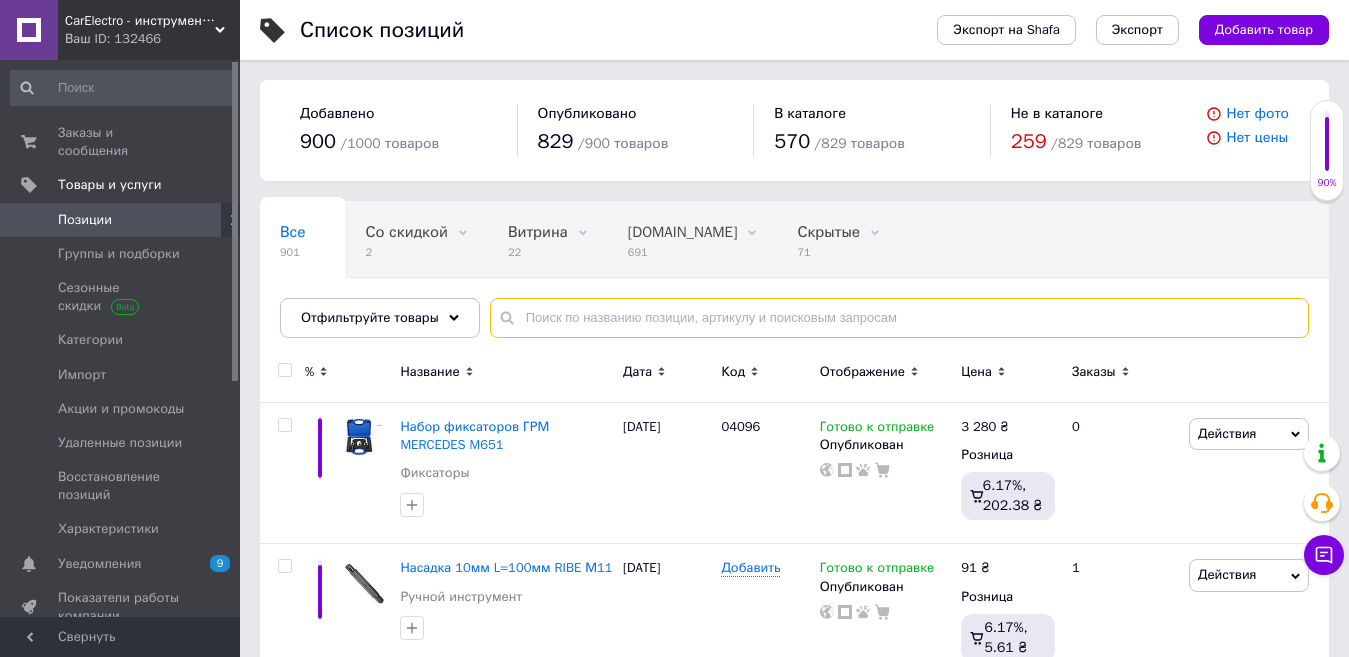 click at bounding box center [899, 318] 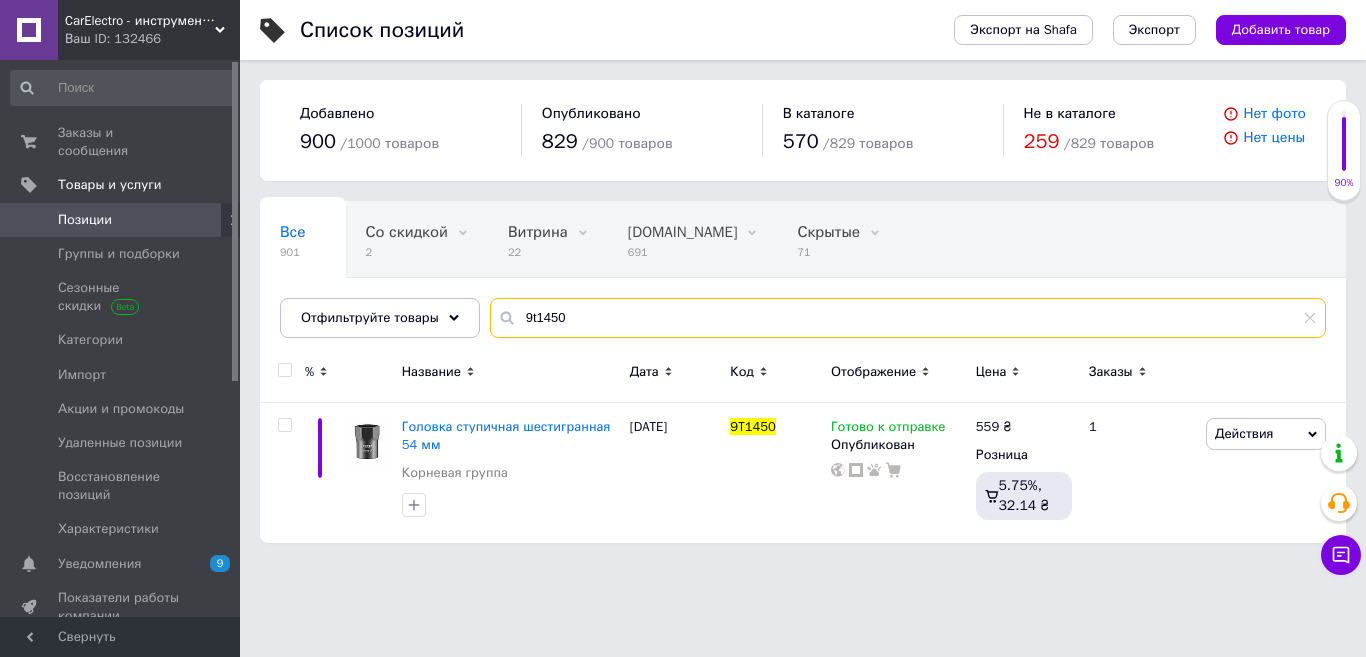 type on "9t1450" 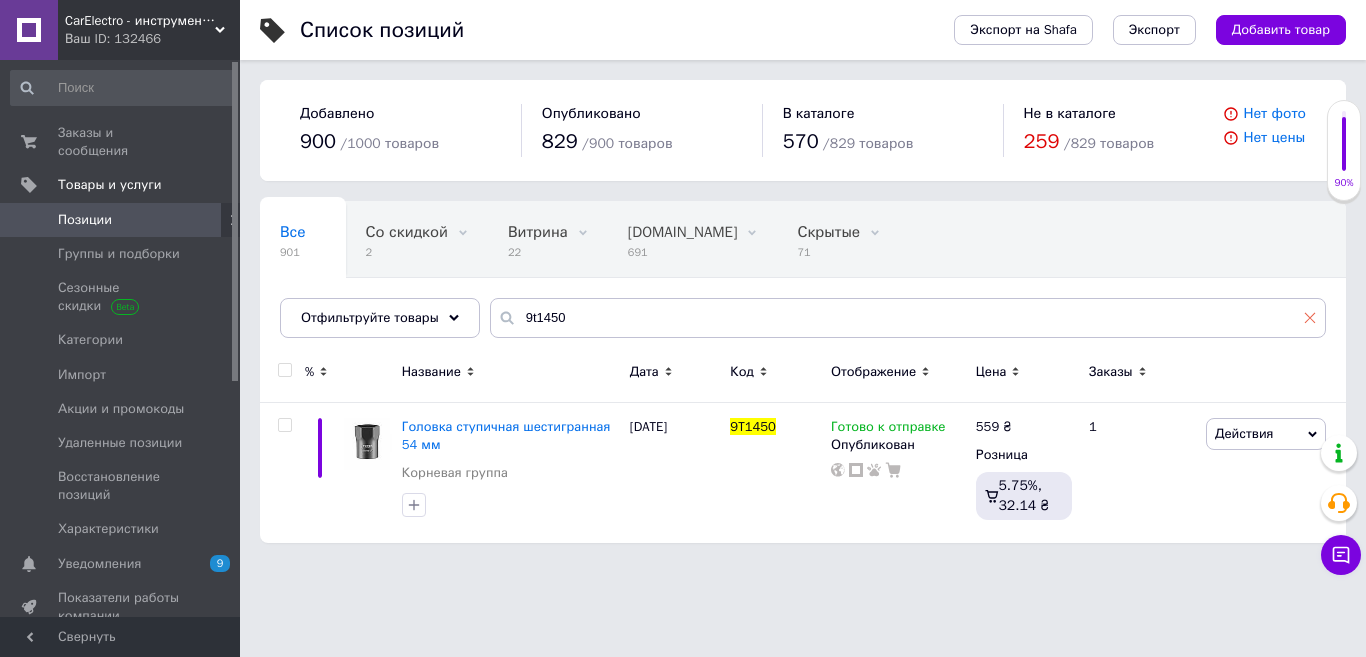 click 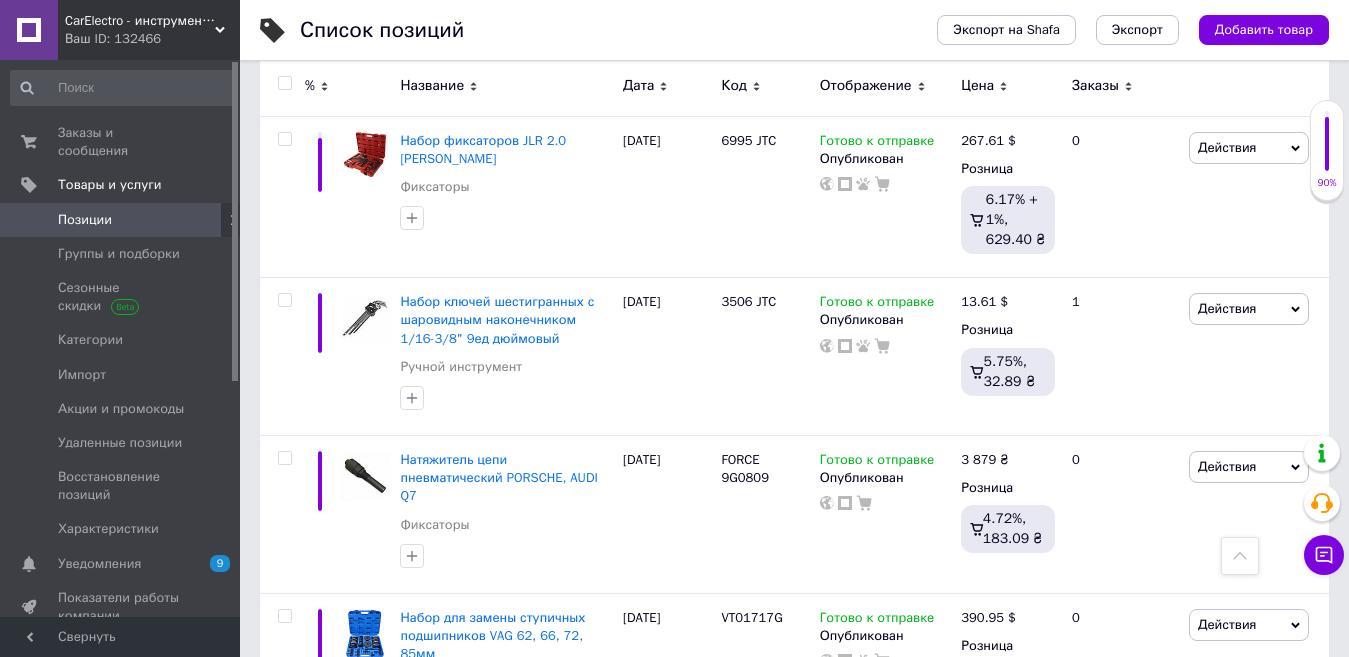 scroll, scrollTop: 1900, scrollLeft: 0, axis: vertical 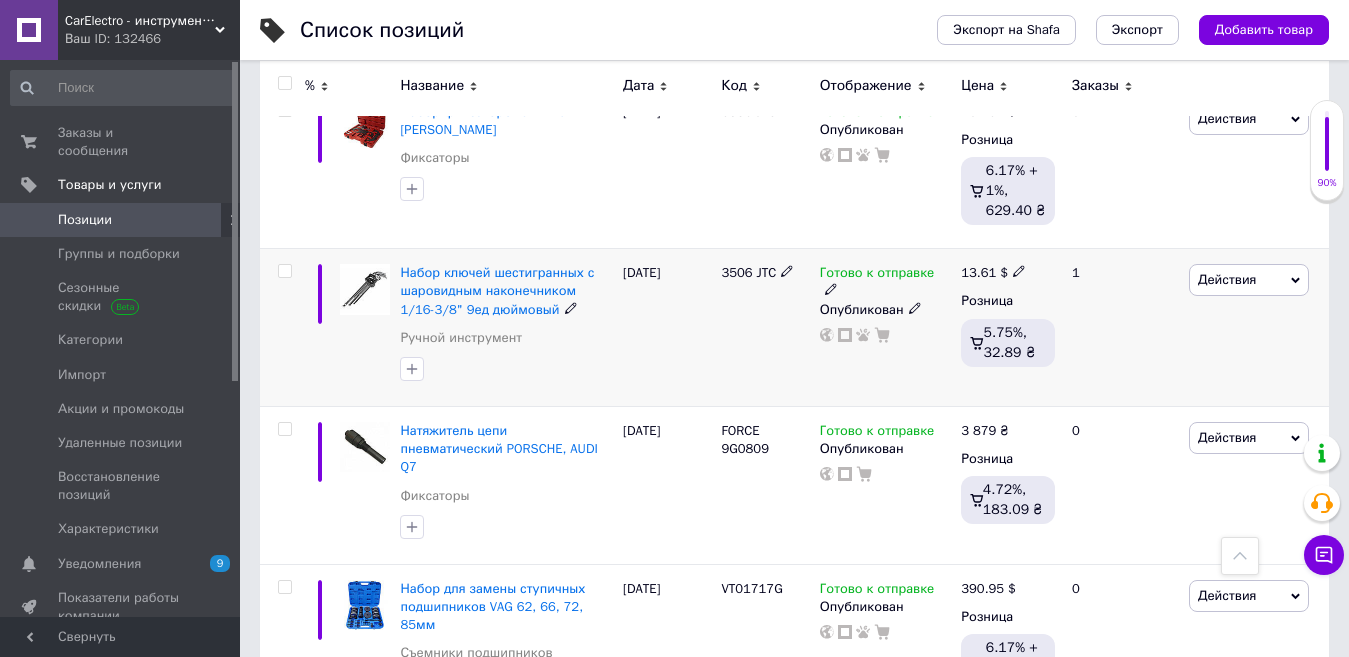 click on "Действия" at bounding box center [1249, 280] 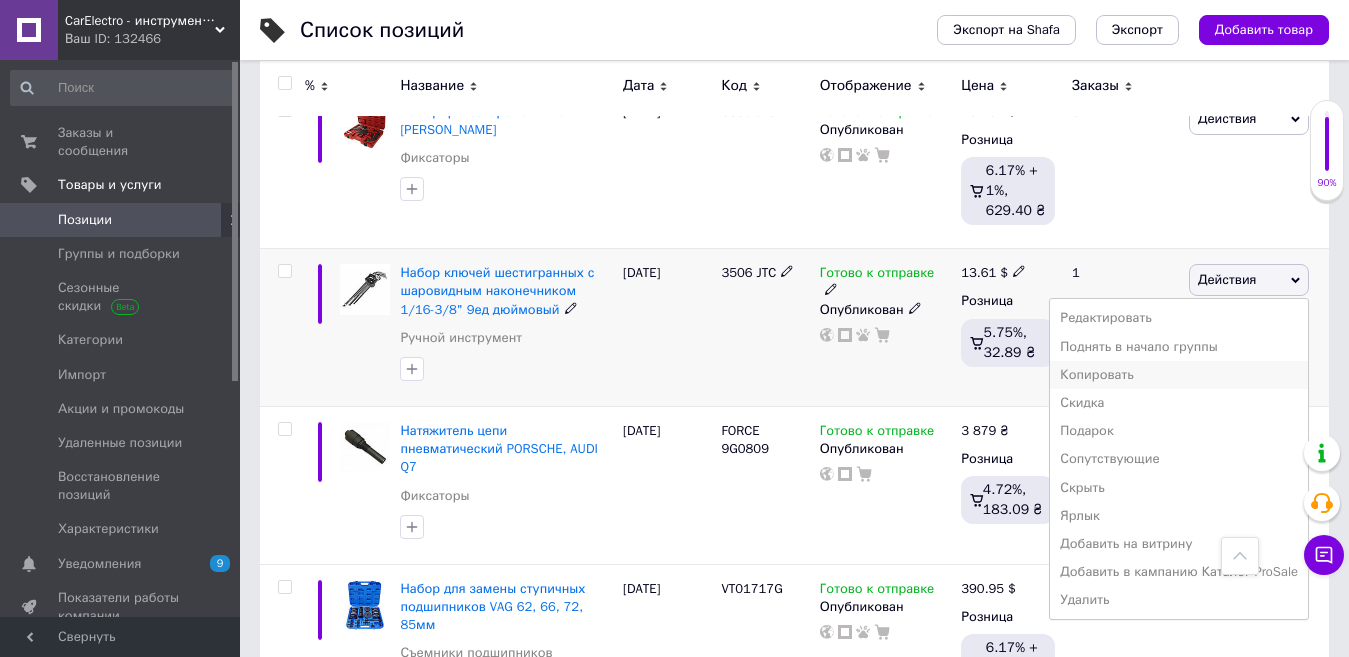 click on "Копировать" at bounding box center (1179, 375) 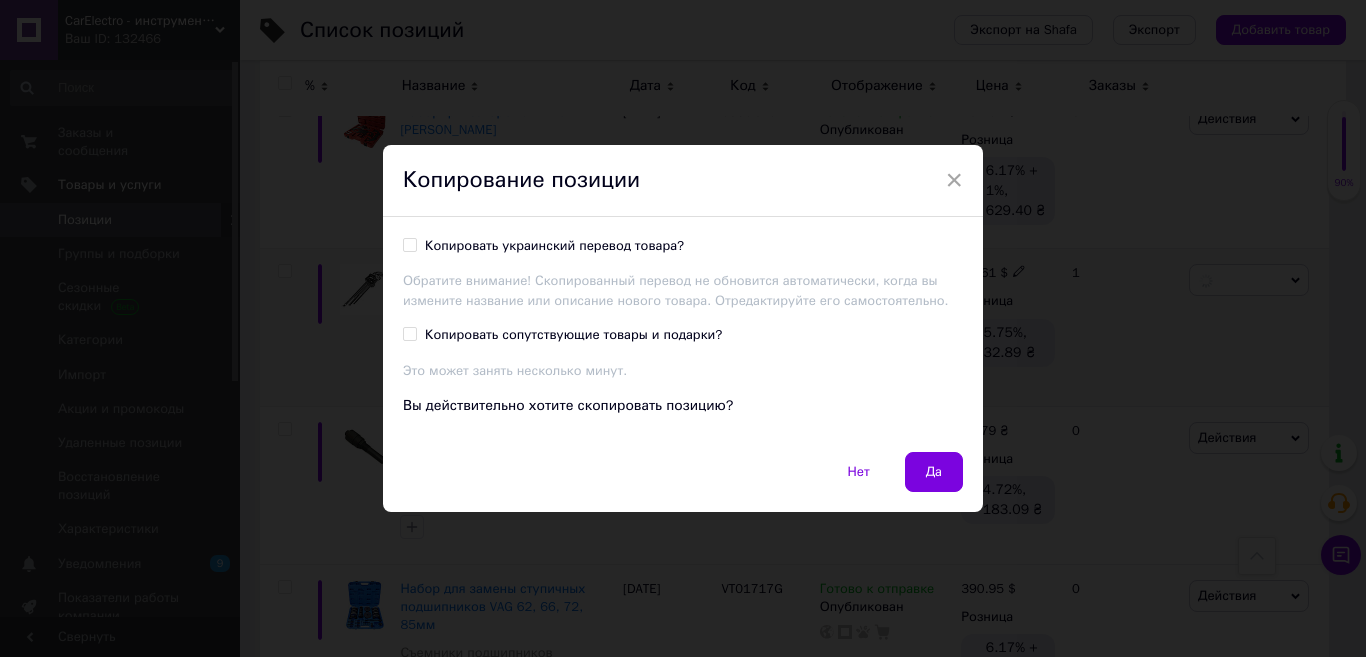 click on "Копировать украинский перевод товара?" at bounding box center [409, 244] 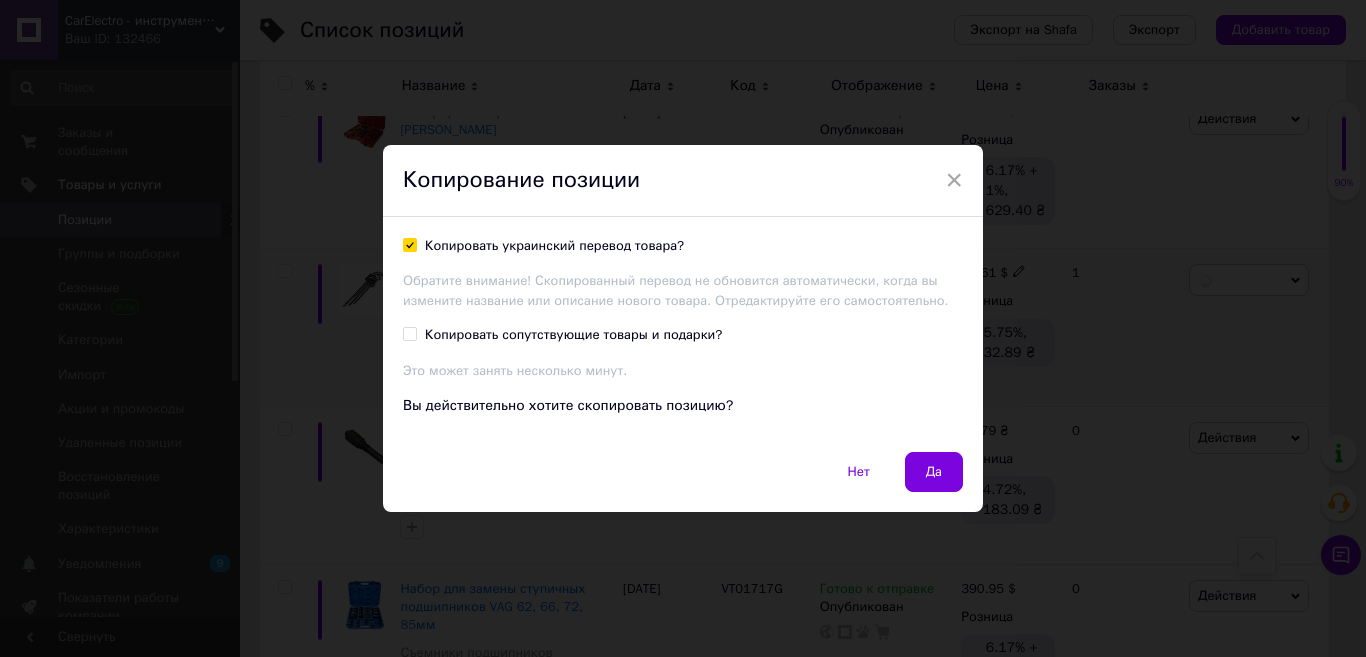 checkbox on "true" 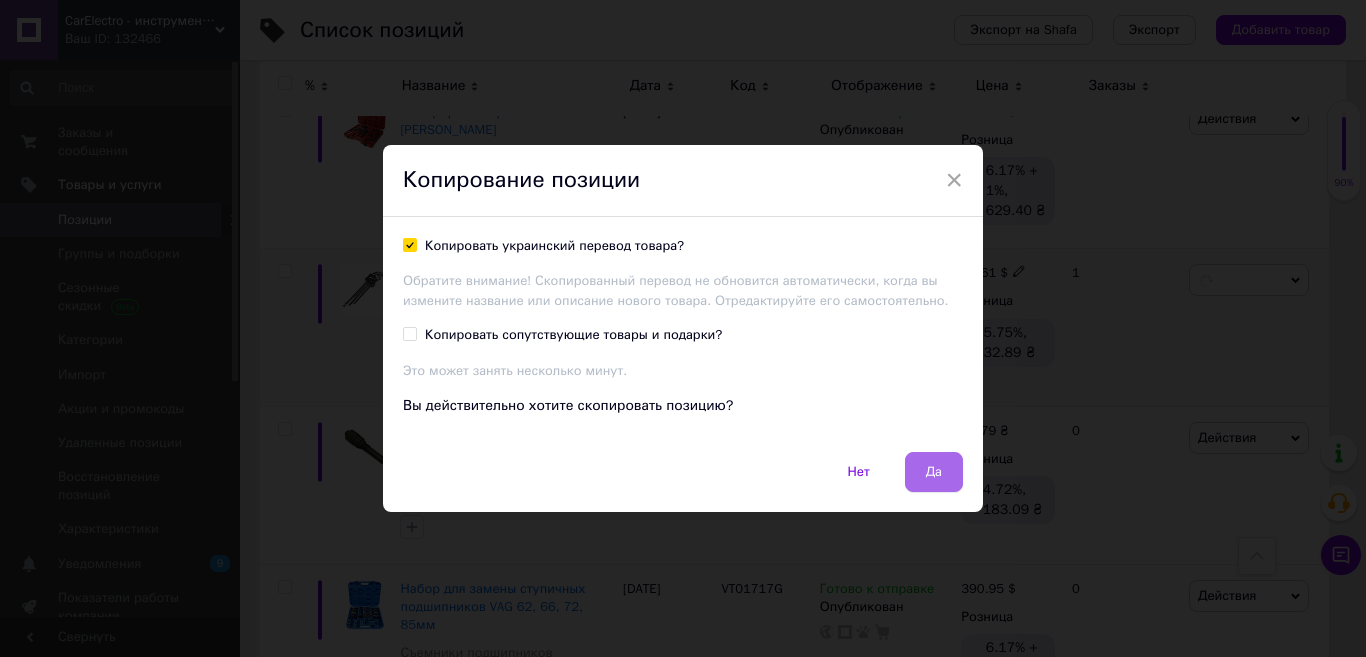 click on "Да" at bounding box center (934, 472) 